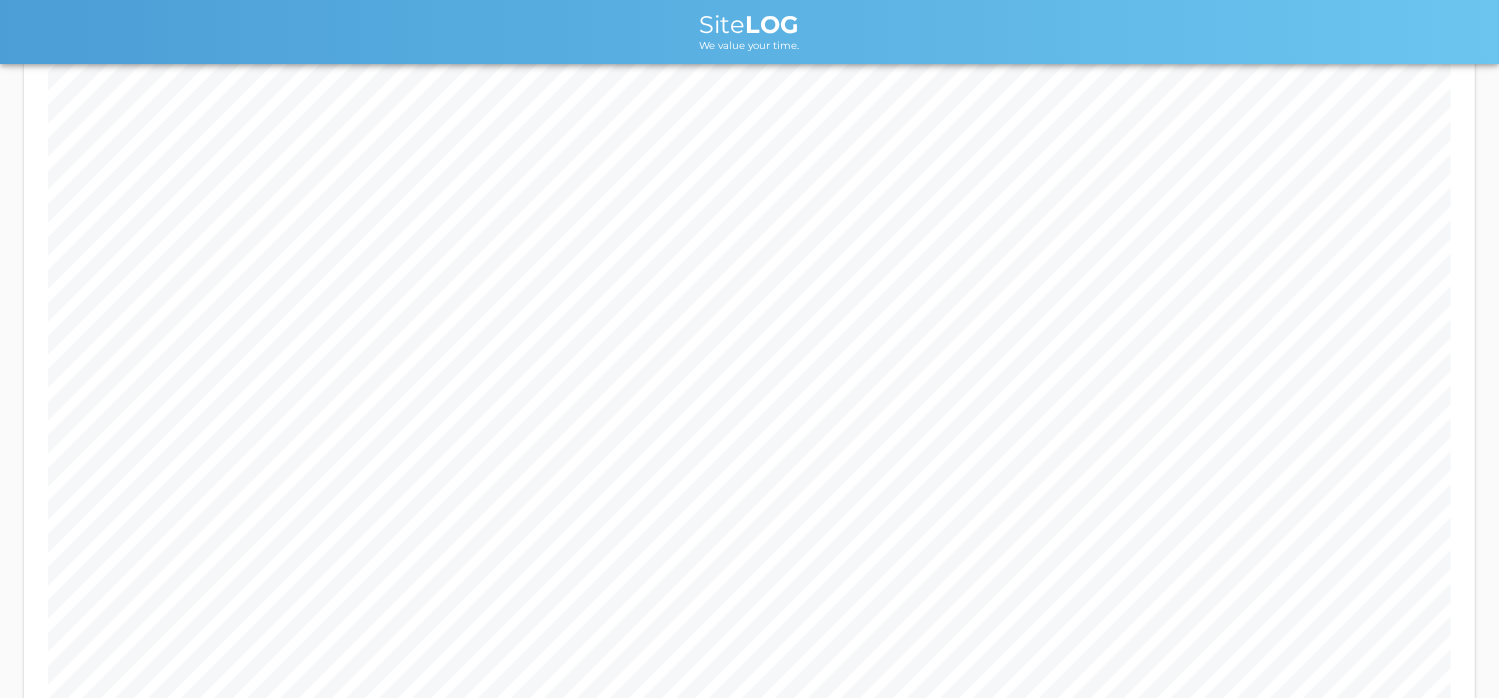 scroll, scrollTop: 325, scrollLeft: 0, axis: vertical 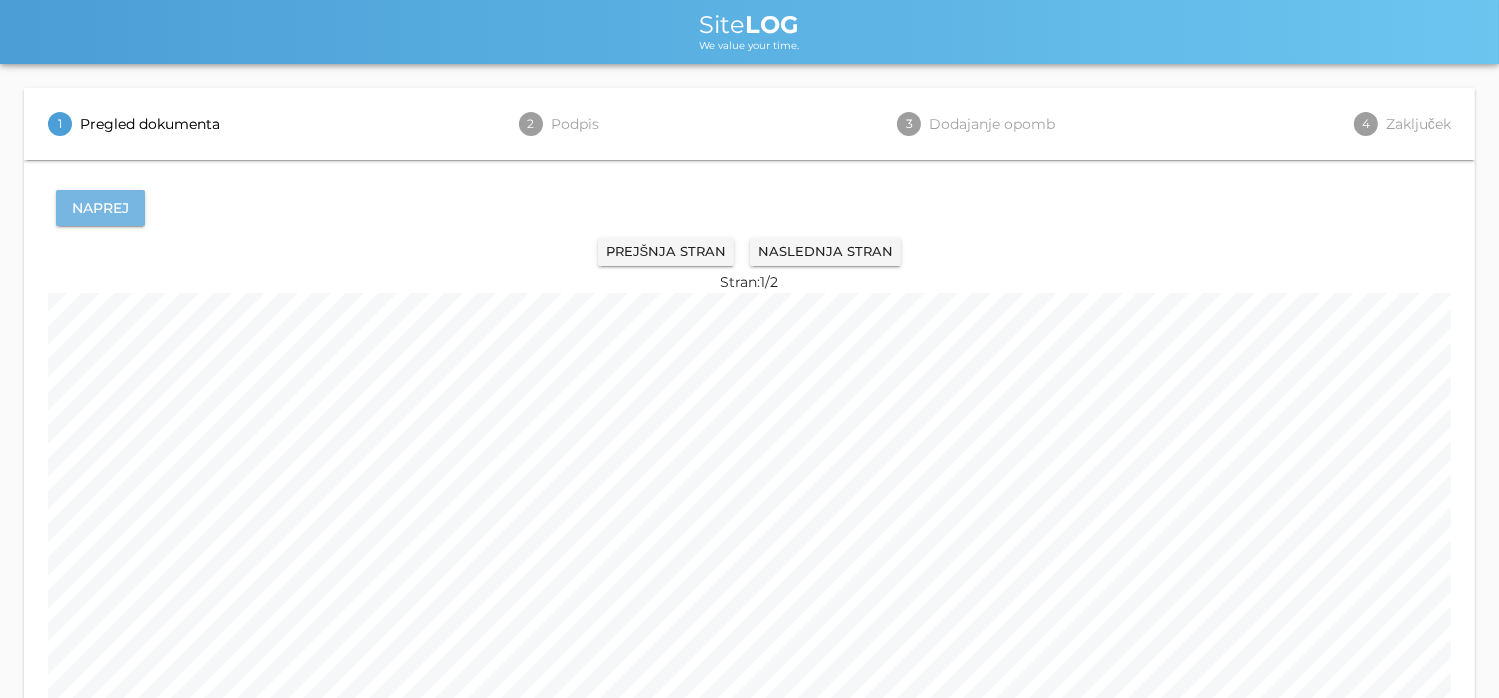 click on "Naprej" at bounding box center [100, 208] 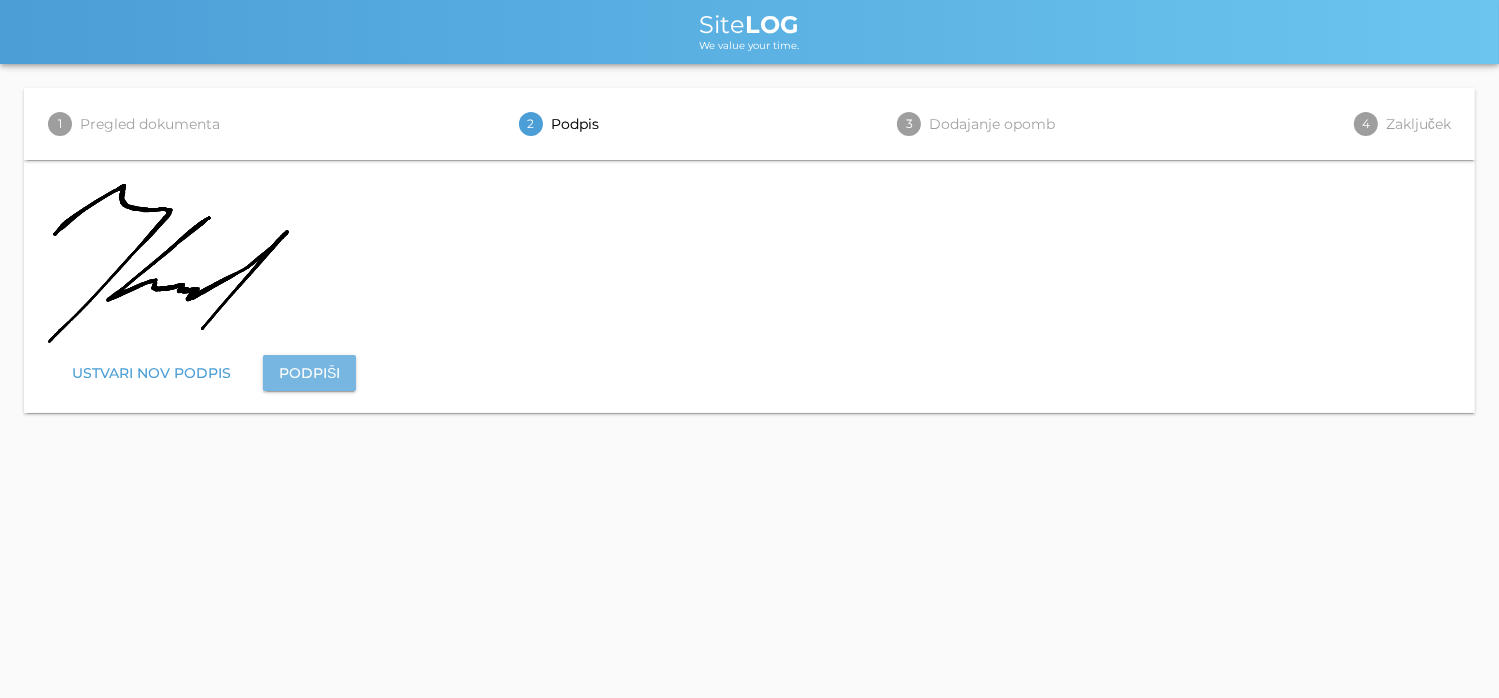 click on "Podpiši" at bounding box center (309, 373) 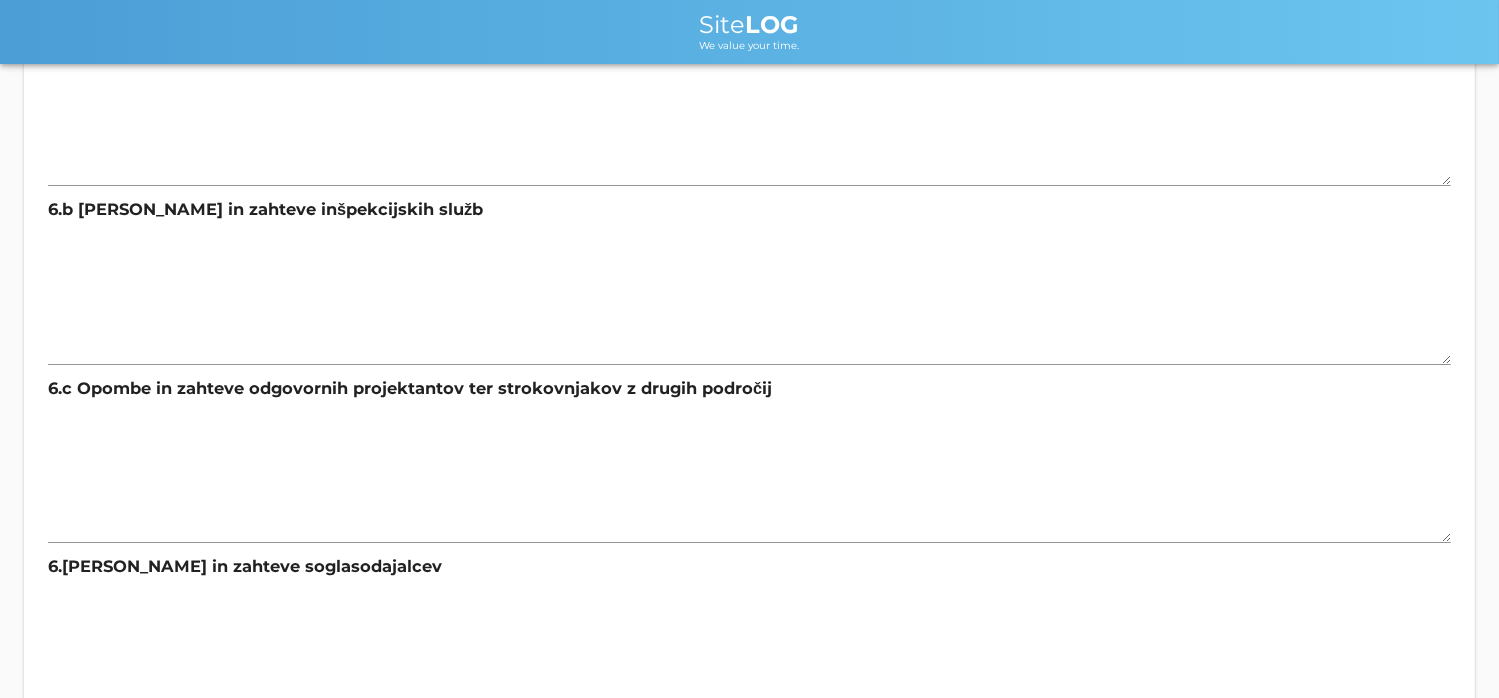 scroll, scrollTop: 466, scrollLeft: 0, axis: vertical 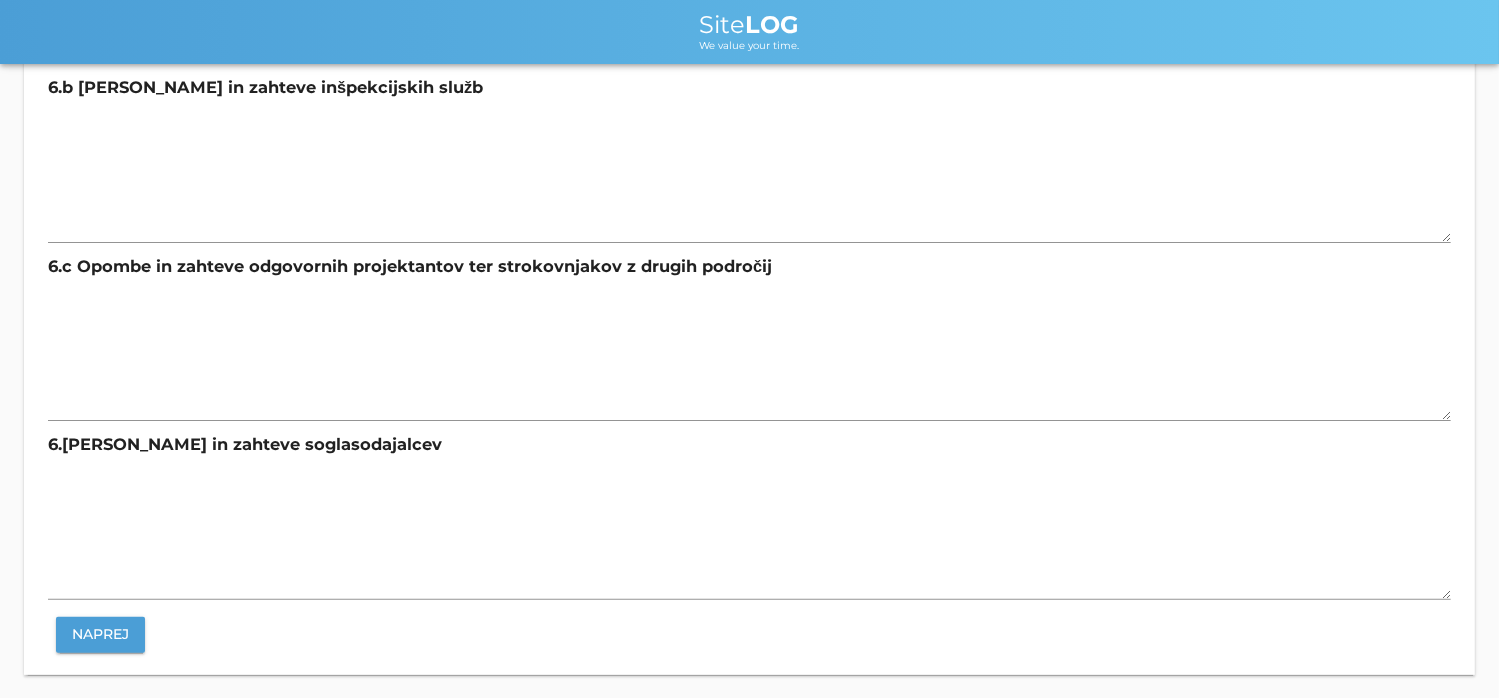 click on "Naprej" at bounding box center [100, 634] 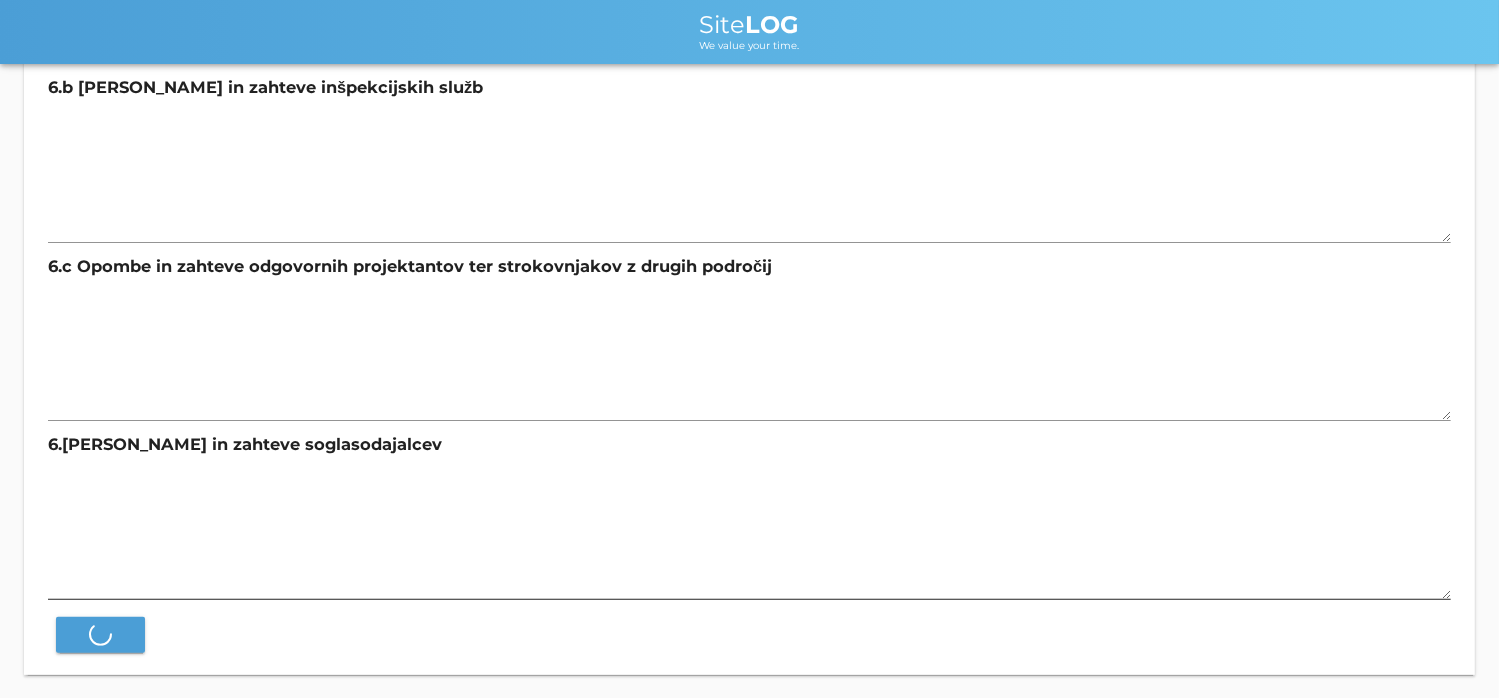 scroll, scrollTop: 0, scrollLeft: 0, axis: both 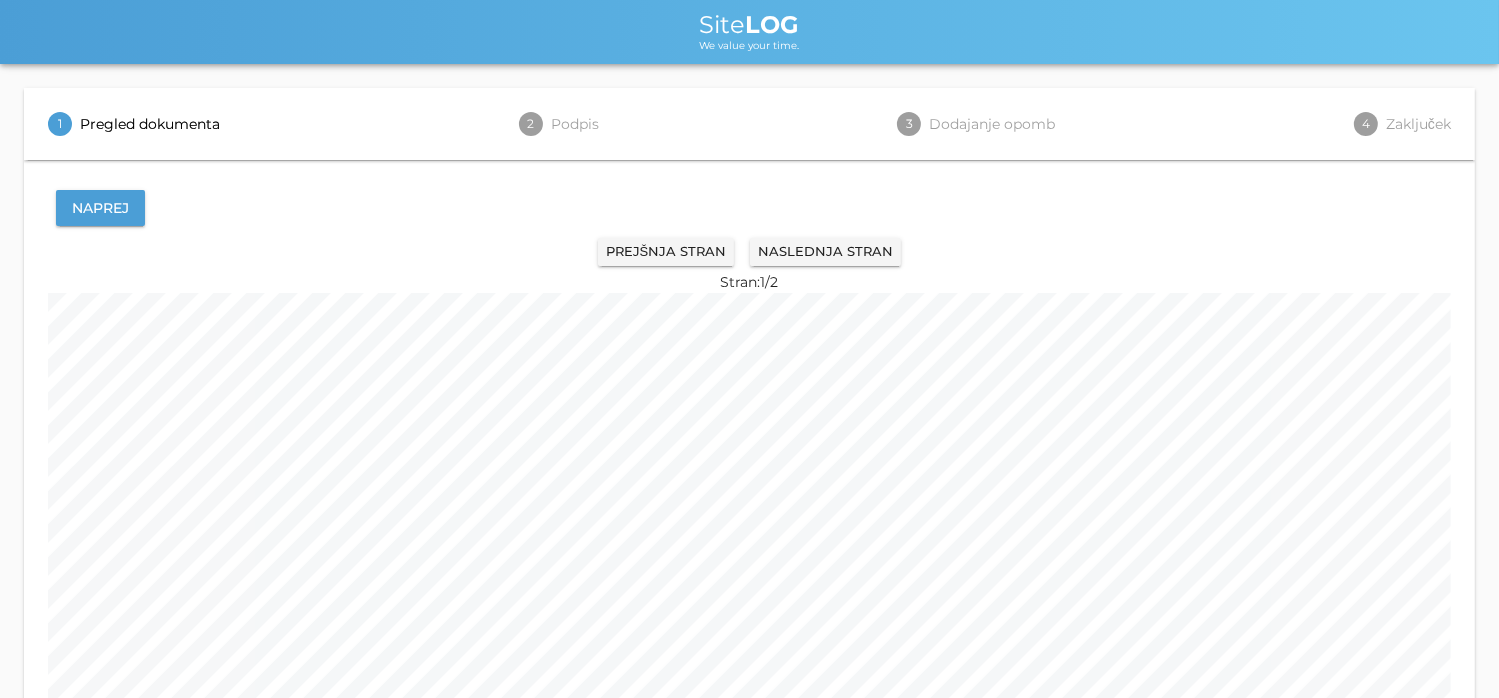 click on "Naprej" at bounding box center (100, 208) 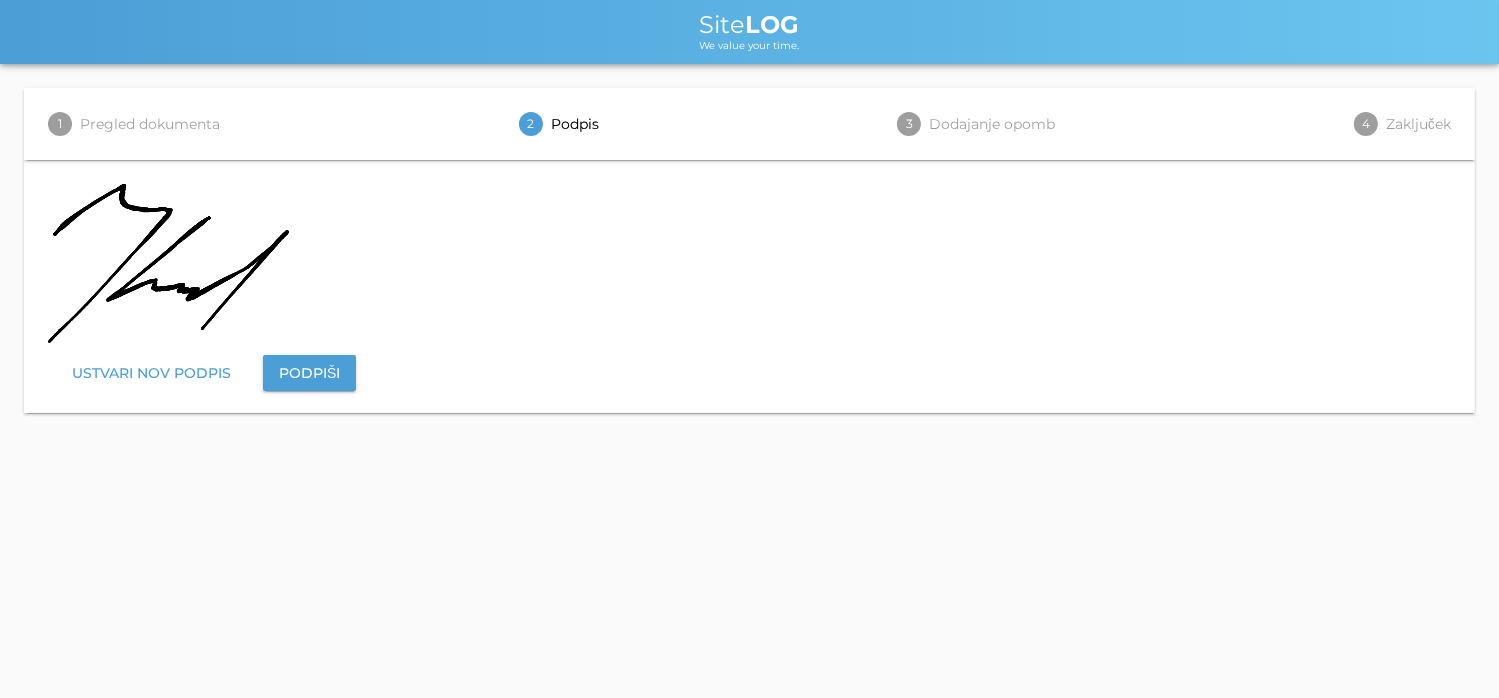 click on "Podpiši" at bounding box center [309, 373] 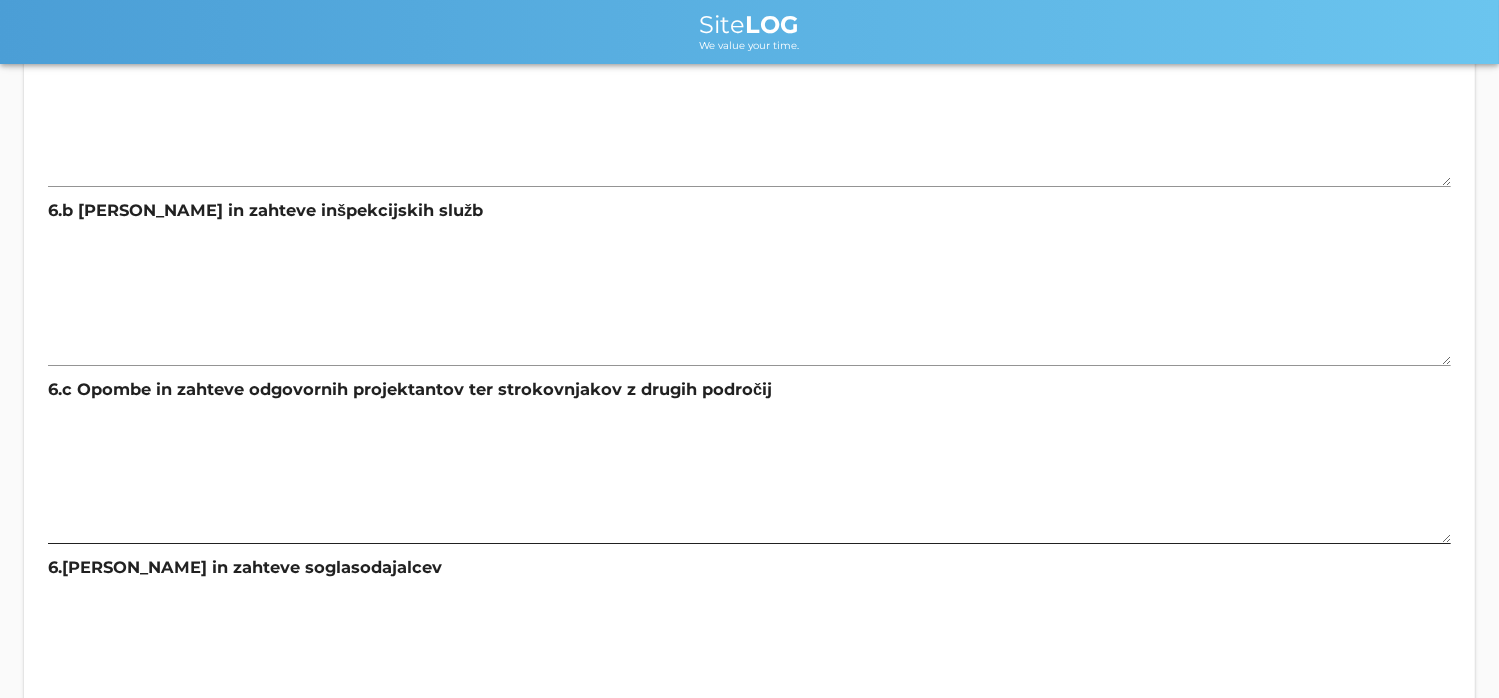 scroll, scrollTop: 466, scrollLeft: 0, axis: vertical 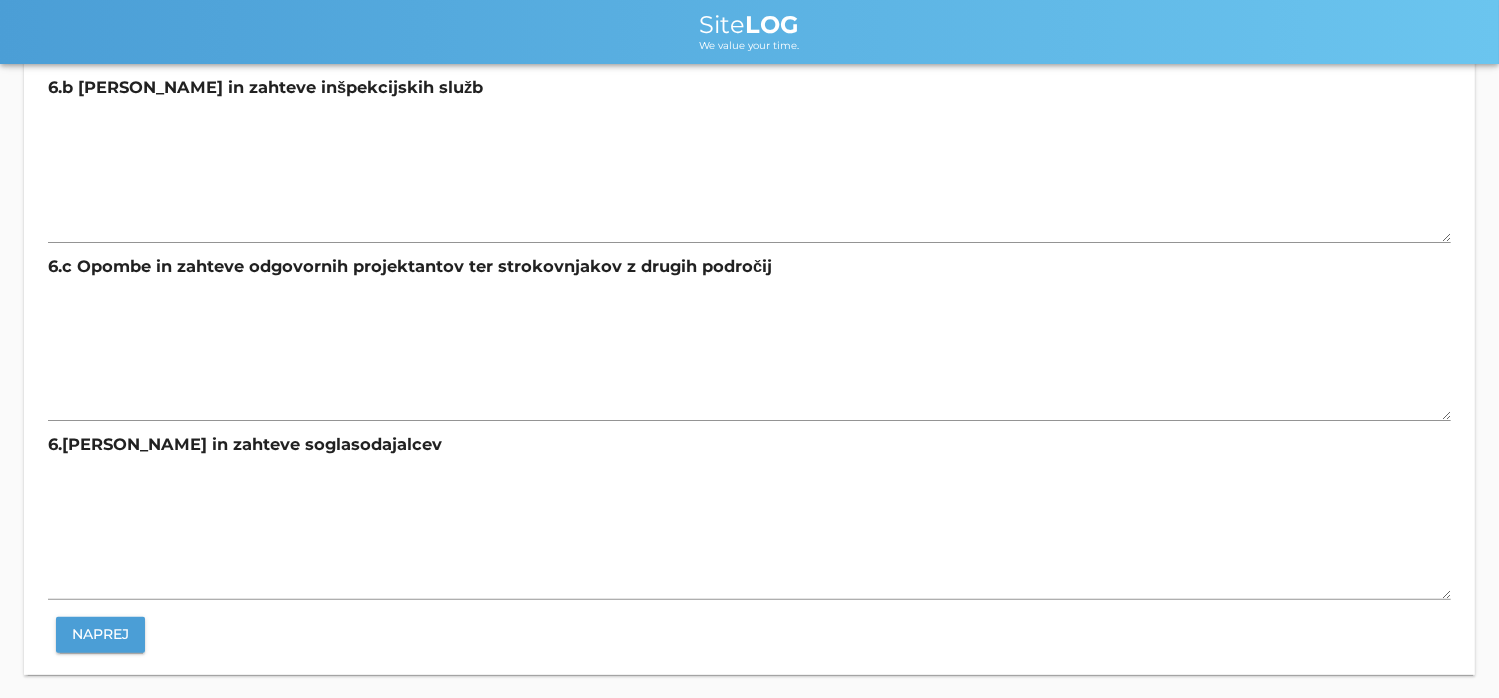 click on "Naprej" at bounding box center [100, 634] 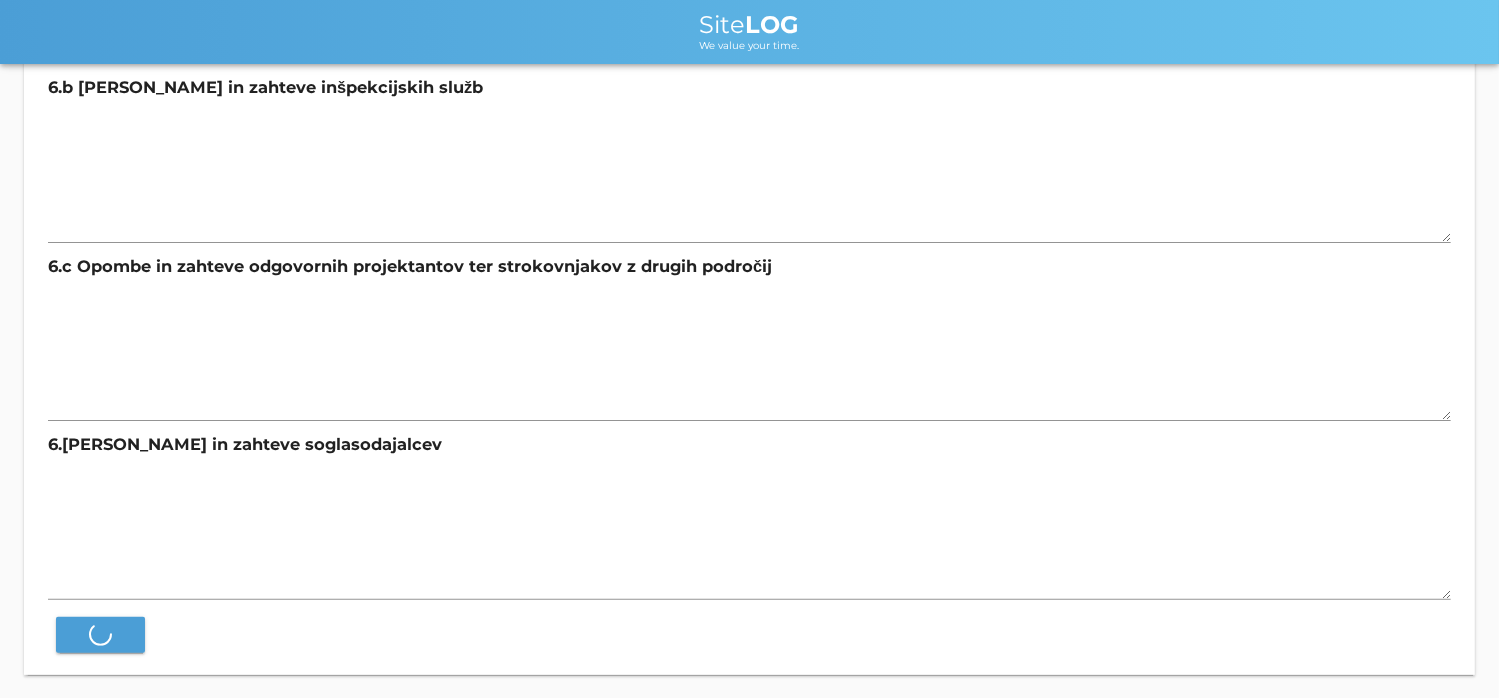 scroll, scrollTop: 0, scrollLeft: 0, axis: both 